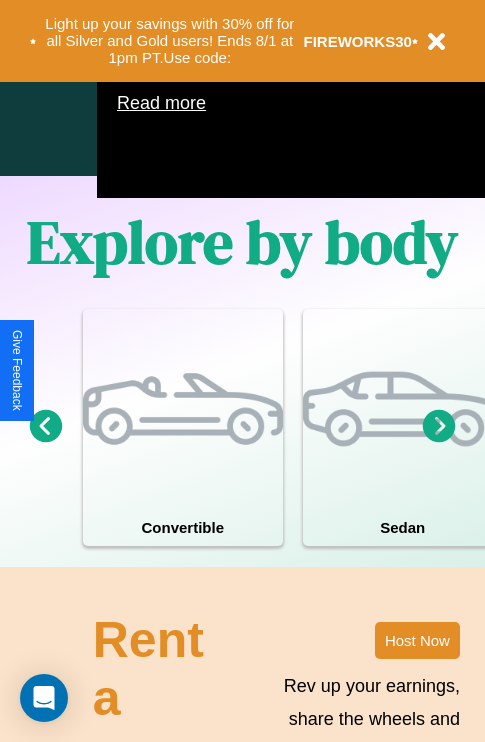 scroll, scrollTop: 1285, scrollLeft: 0, axis: vertical 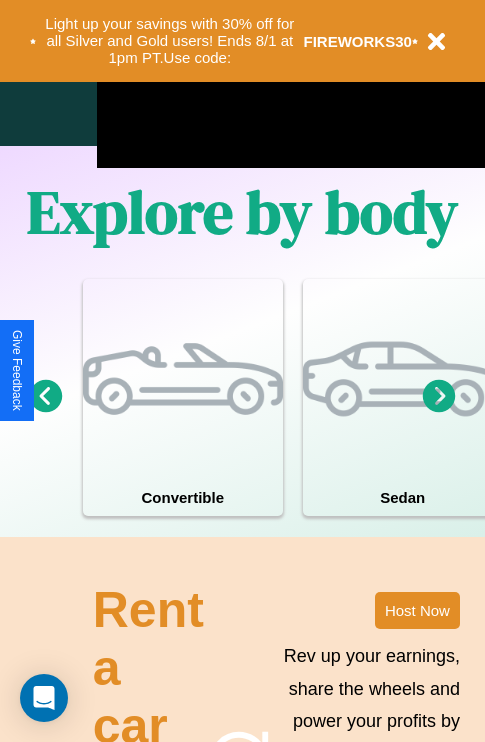 click 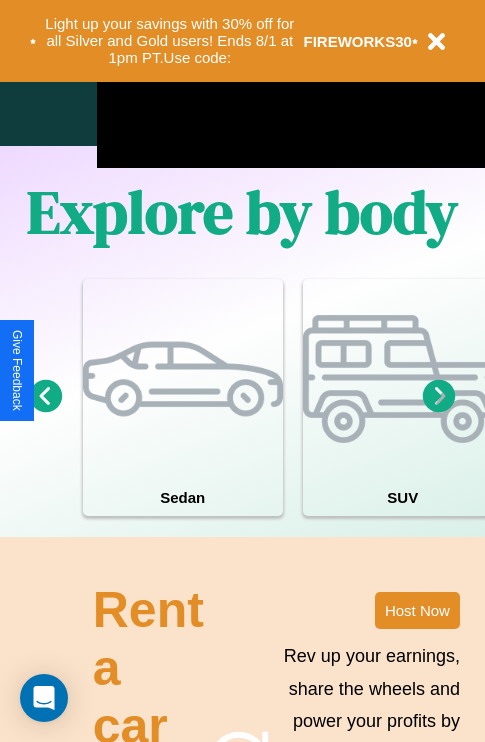 click 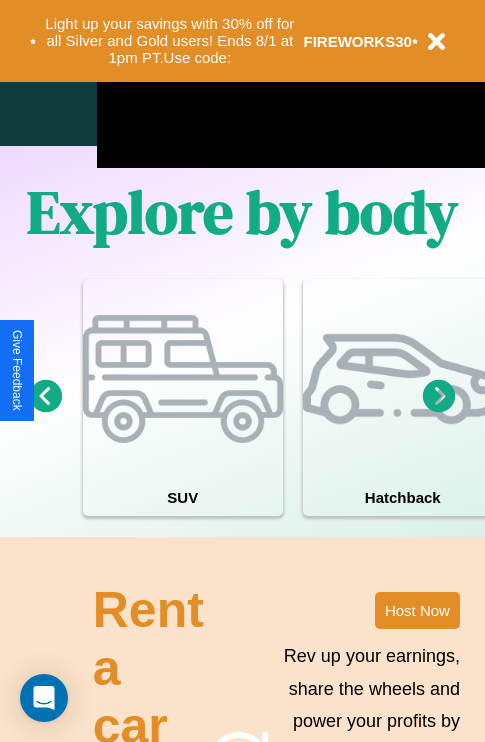 click 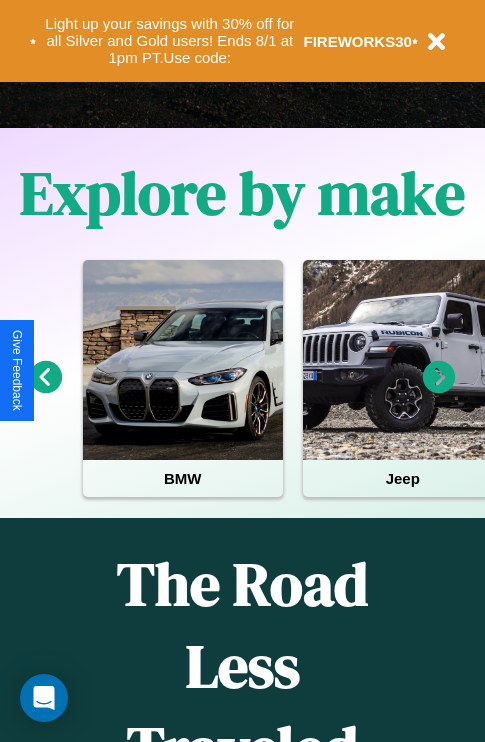 scroll, scrollTop: 308, scrollLeft: 0, axis: vertical 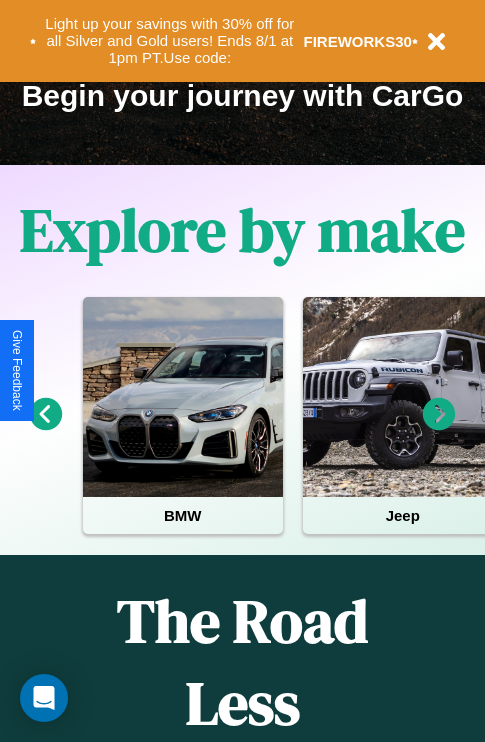 click 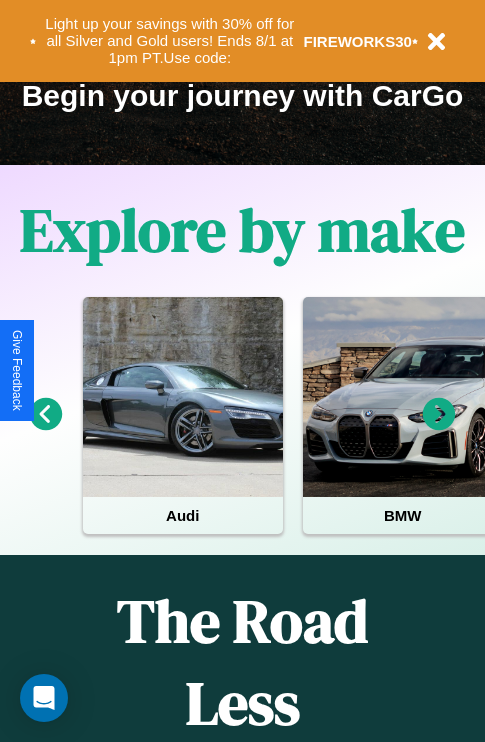click 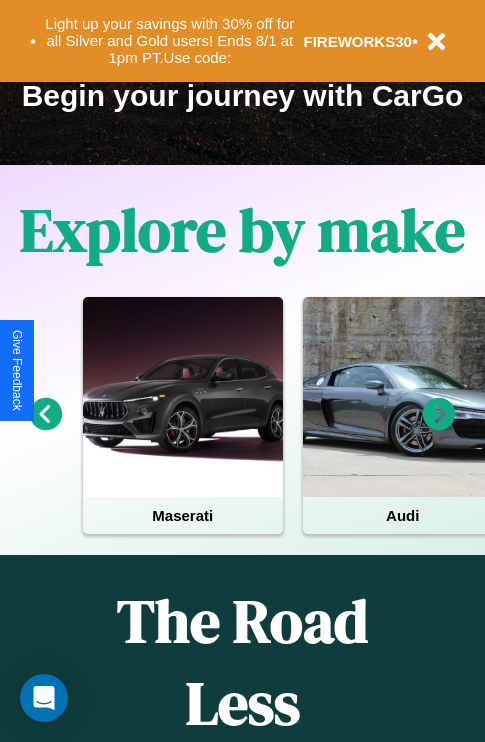 scroll, scrollTop: 113, scrollLeft: 238, axis: both 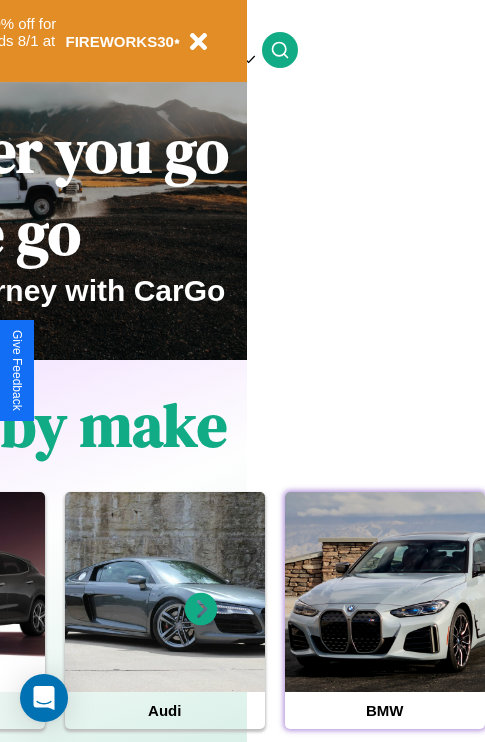 click at bounding box center [385, 592] 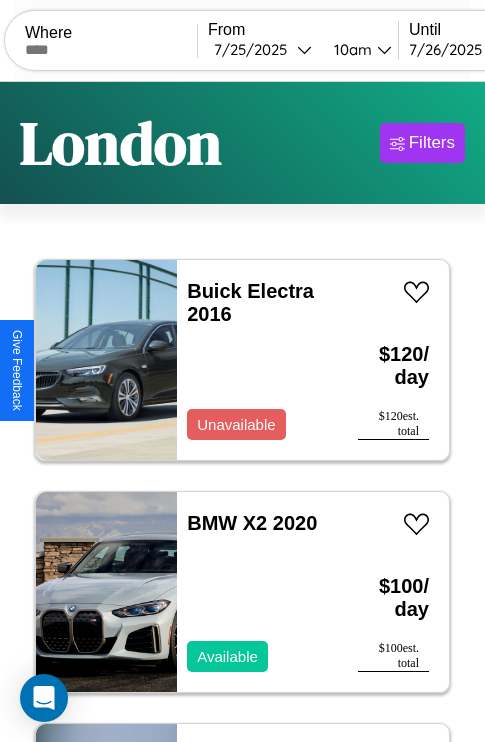 scroll, scrollTop: 79, scrollLeft: 0, axis: vertical 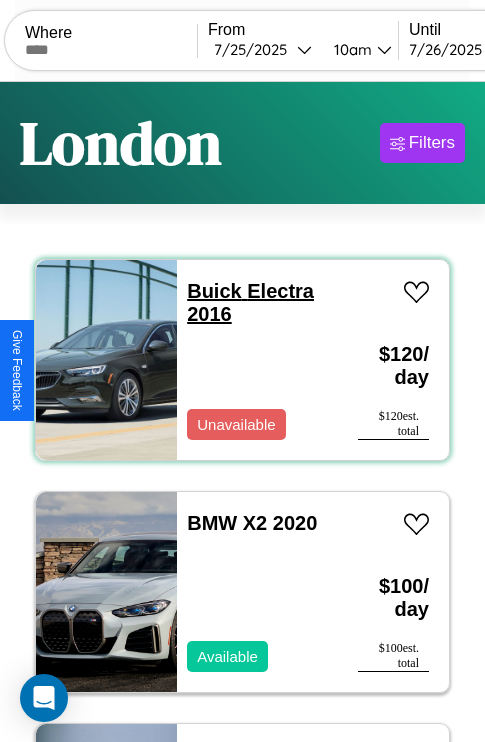 click on "Buick   Electra   2016" at bounding box center [250, 302] 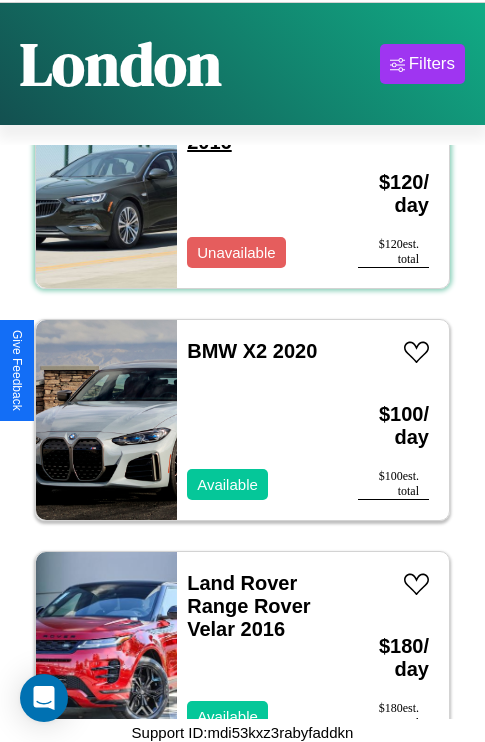 scroll, scrollTop: 95, scrollLeft: 0, axis: vertical 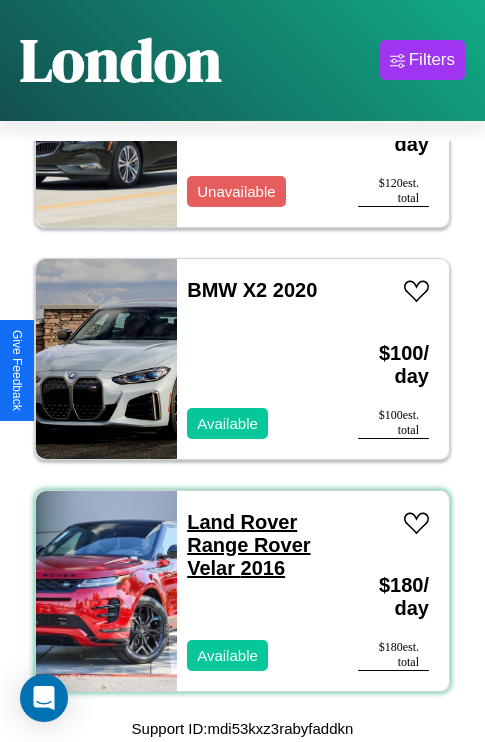 click on "Land Rover   Range Rover Velar   2016" at bounding box center [248, 545] 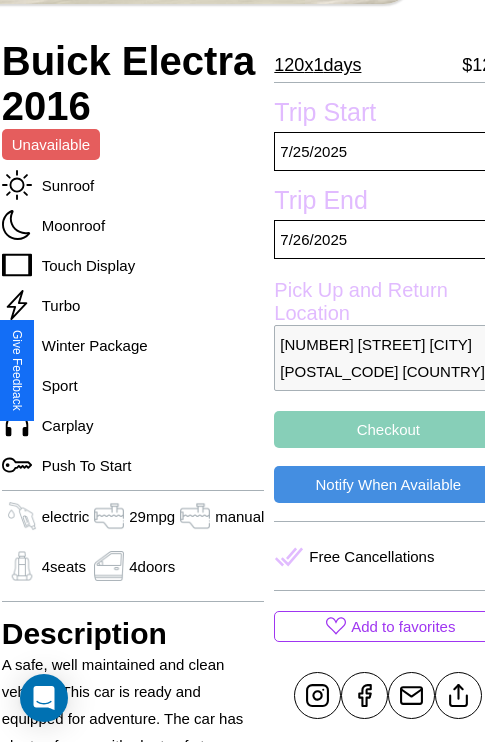scroll, scrollTop: 497, scrollLeft: 80, axis: both 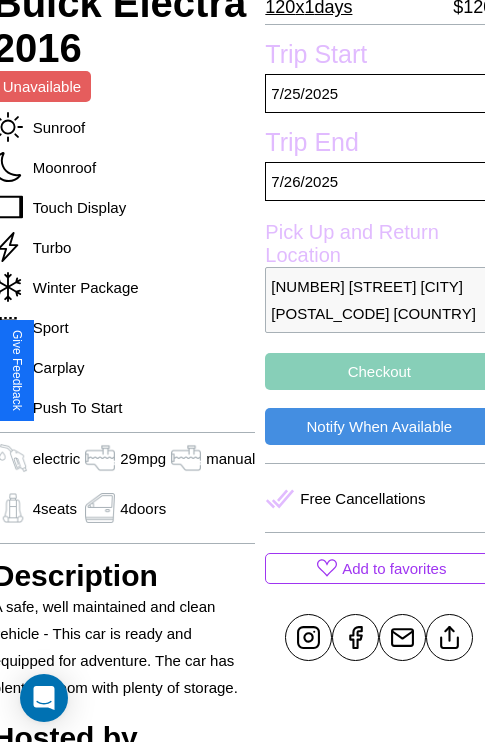 click on "Checkout" at bounding box center [379, 371] 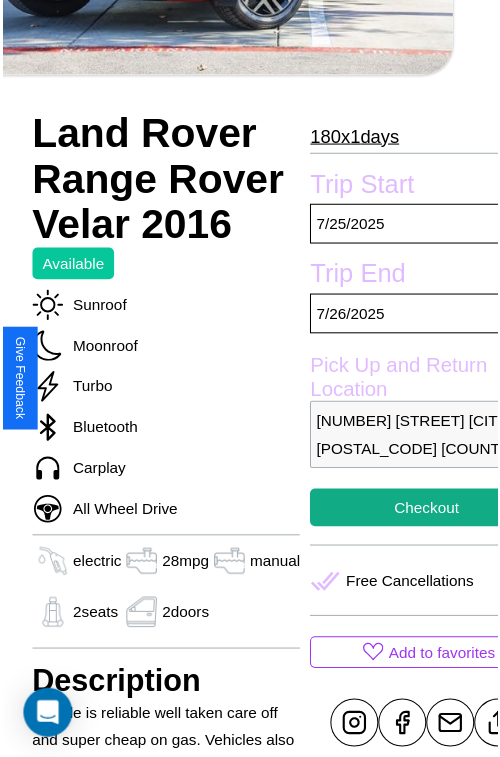 scroll, scrollTop: 600, scrollLeft: 80, axis: both 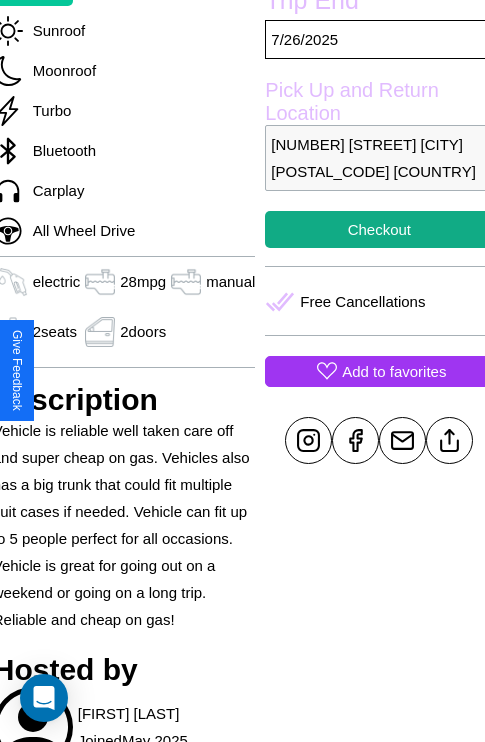 click on "Add to favorites" at bounding box center (394, 371) 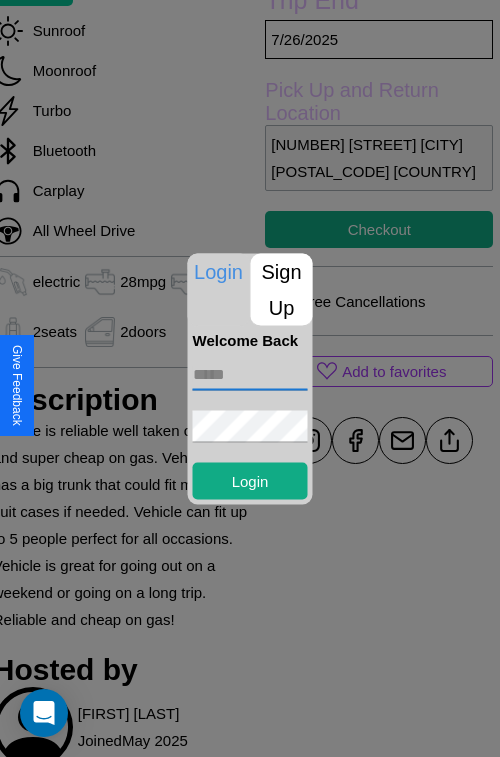 click at bounding box center [250, 374] 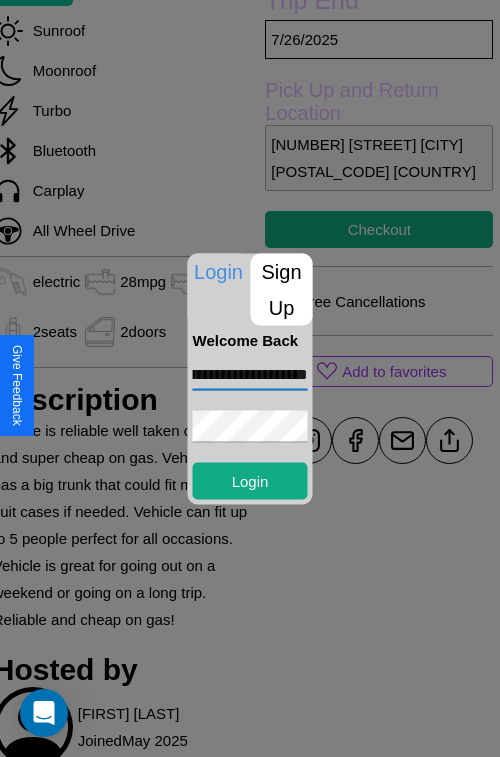 scroll, scrollTop: 0, scrollLeft: 103, axis: horizontal 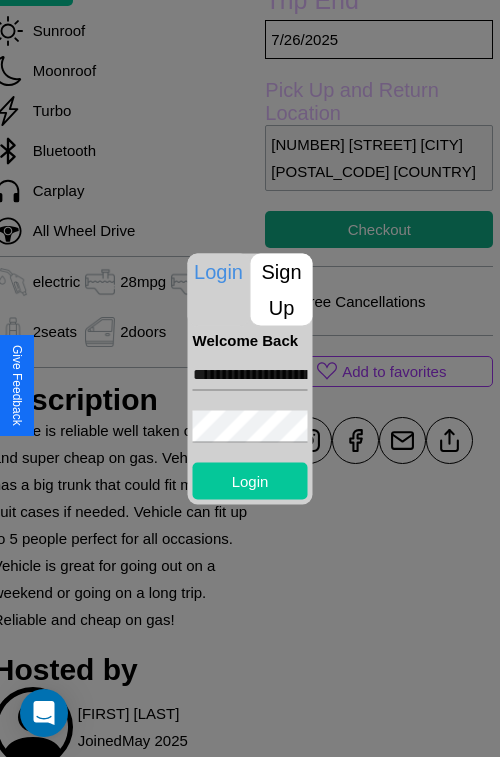 click on "Login" at bounding box center (250, 480) 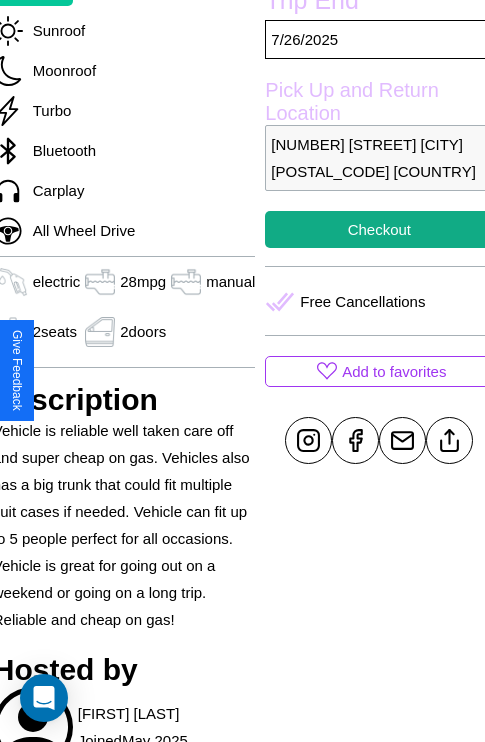scroll, scrollTop: 458, scrollLeft: 80, axis: both 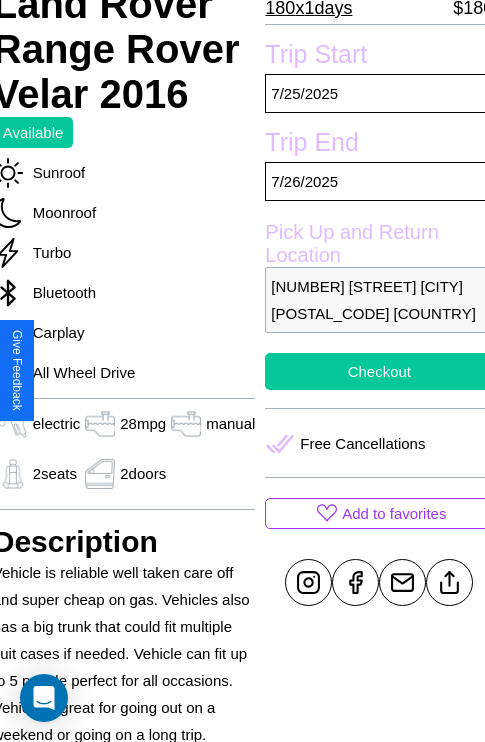 click on "Checkout" at bounding box center [379, 371] 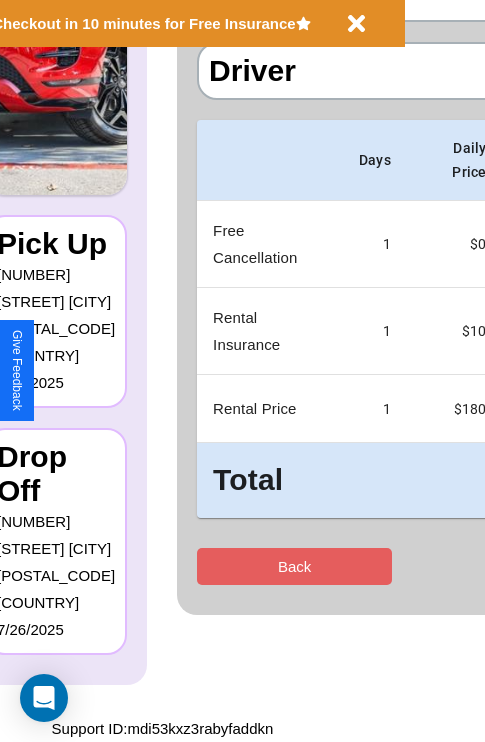 scroll, scrollTop: 0, scrollLeft: 0, axis: both 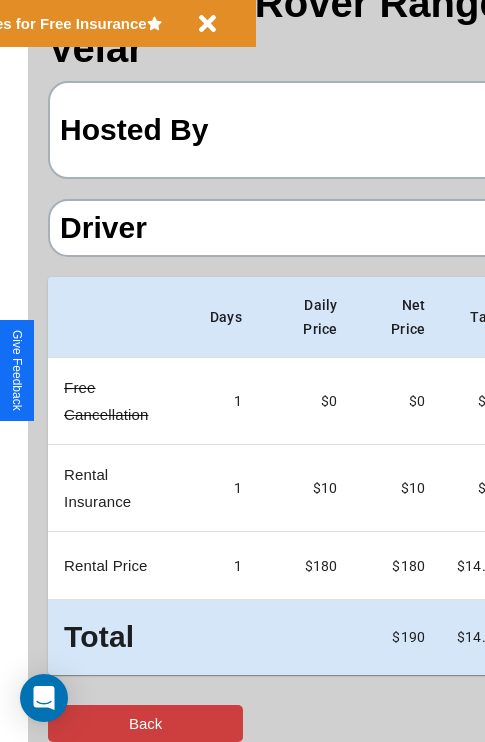 click on "Back" at bounding box center (145, 723) 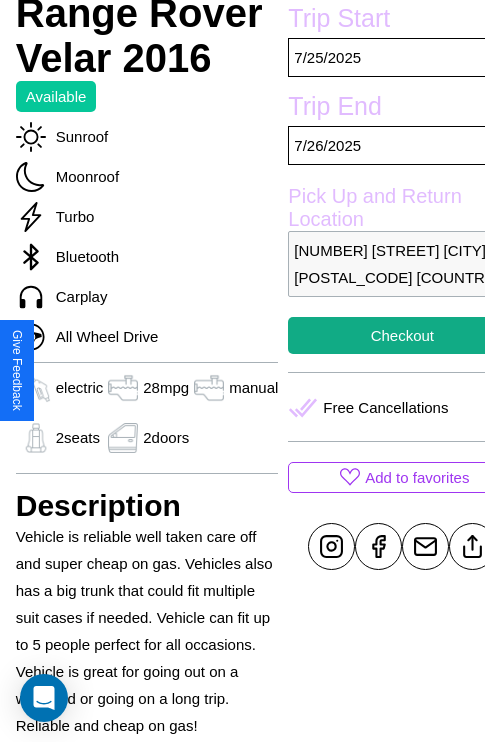 scroll, scrollTop: 387, scrollLeft: 80, axis: both 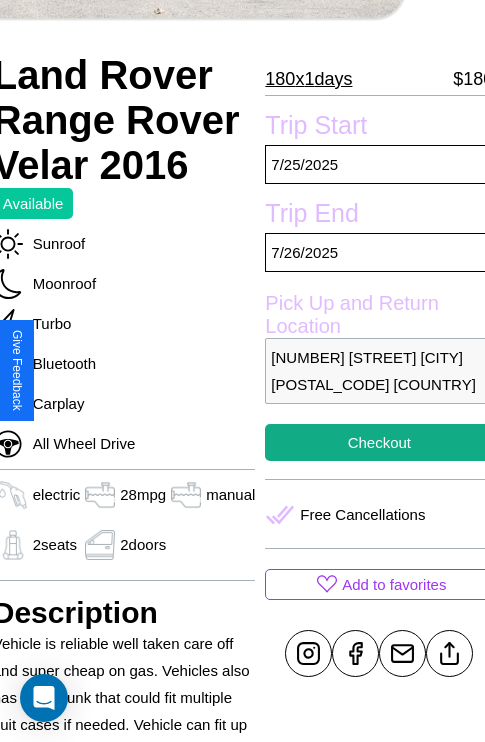 click on "6705 Second Street  London  62890 United Kingdom" at bounding box center (379, 371) 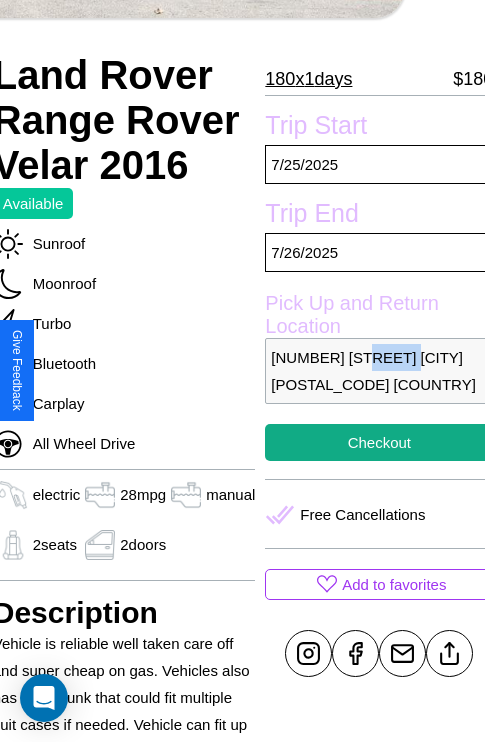 click on "6705 Second Street  London  62890 United Kingdom" at bounding box center [379, 371] 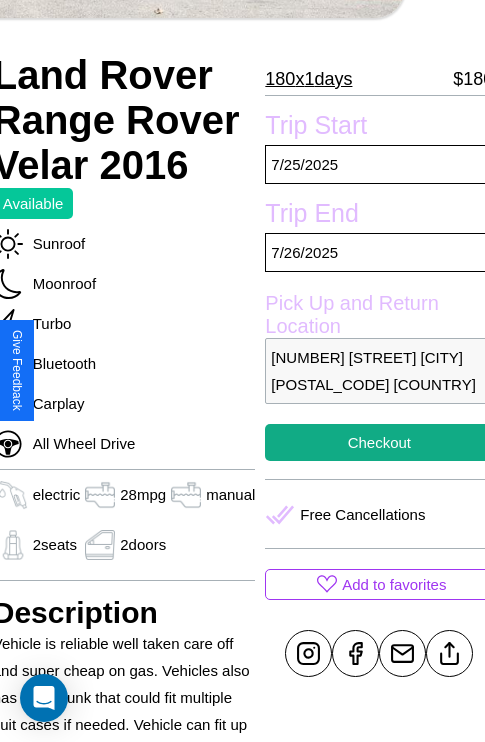 click on "6705 Second Street  London  62890 United Kingdom" at bounding box center [379, 371] 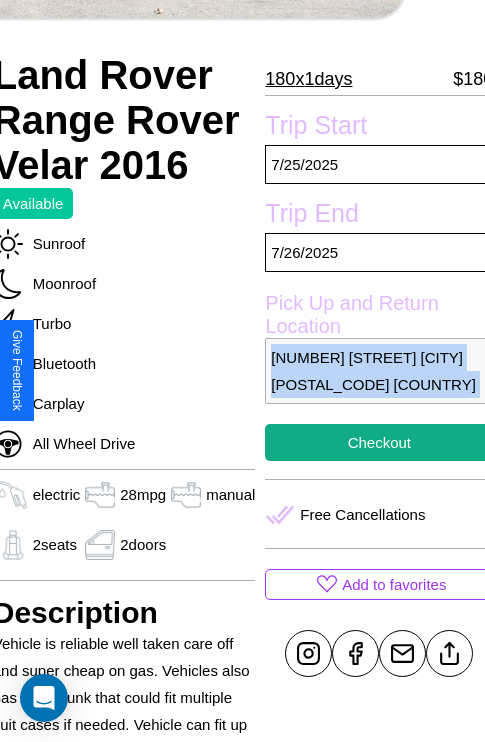 click on "6705 Second Street  London  62890 United Kingdom" at bounding box center (379, 371) 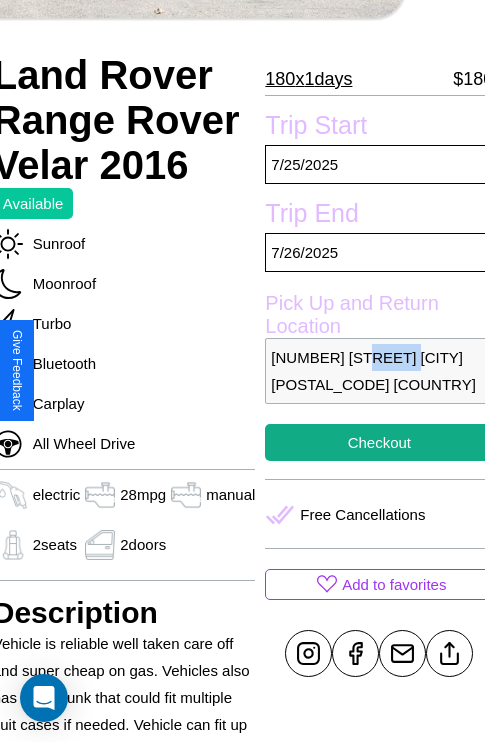 click on "6705 Second Street  London  62890 United Kingdom" at bounding box center (379, 371) 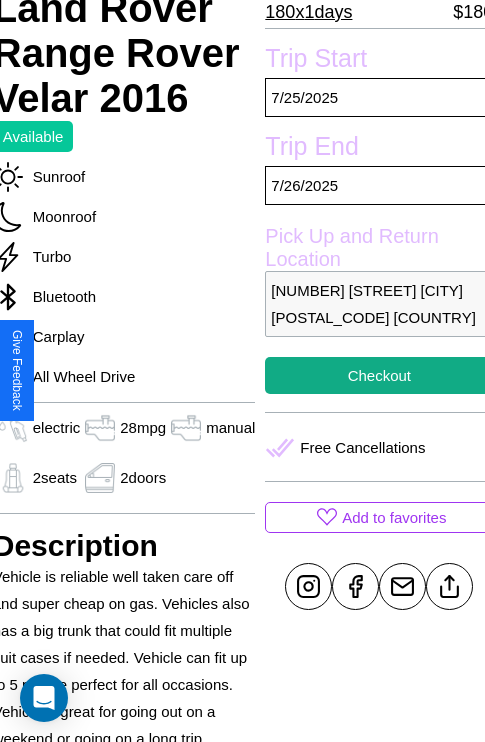 scroll, scrollTop: 458, scrollLeft: 80, axis: both 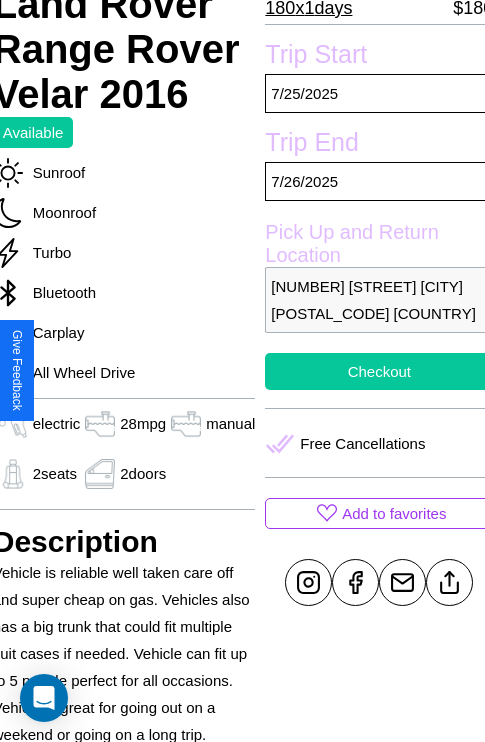click on "Checkout" at bounding box center [379, 371] 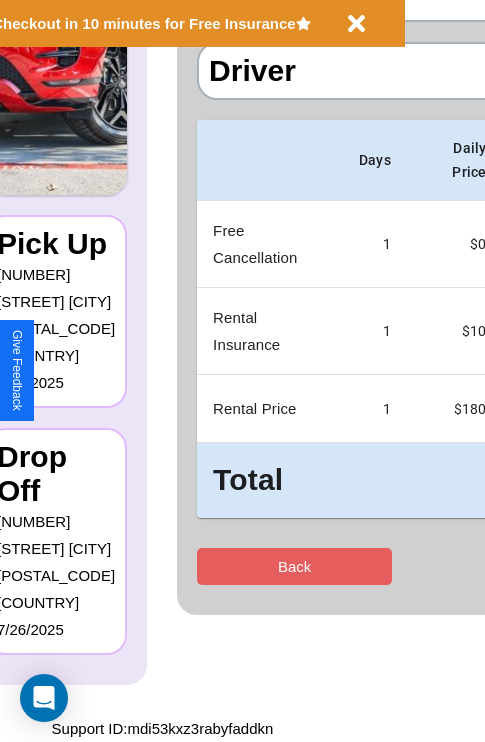scroll, scrollTop: 0, scrollLeft: 0, axis: both 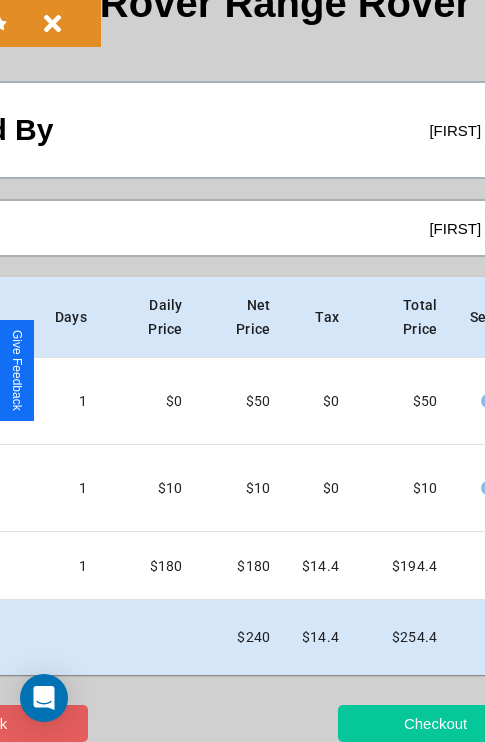 click on "Checkout" at bounding box center (435, 723) 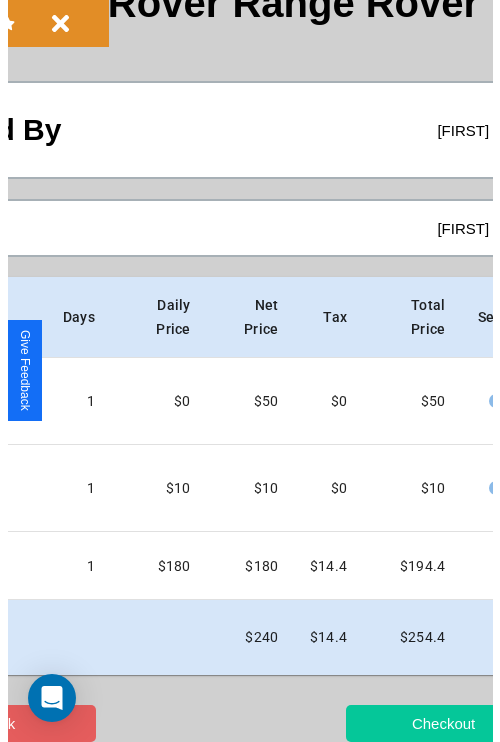 scroll, scrollTop: 0, scrollLeft: 0, axis: both 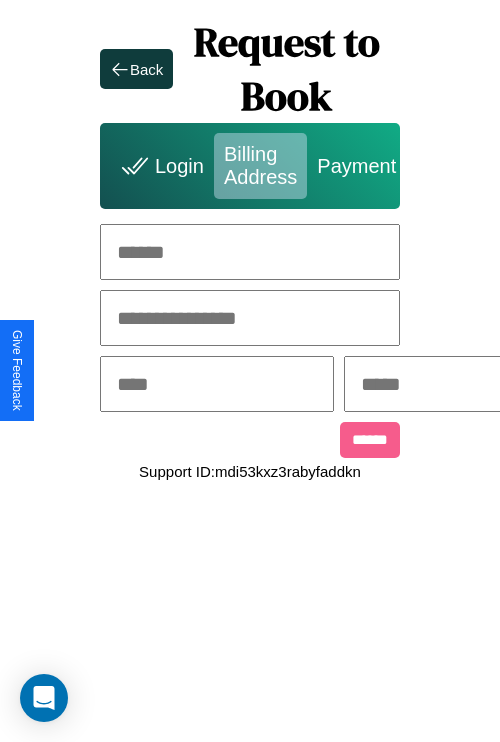 click at bounding box center (250, 252) 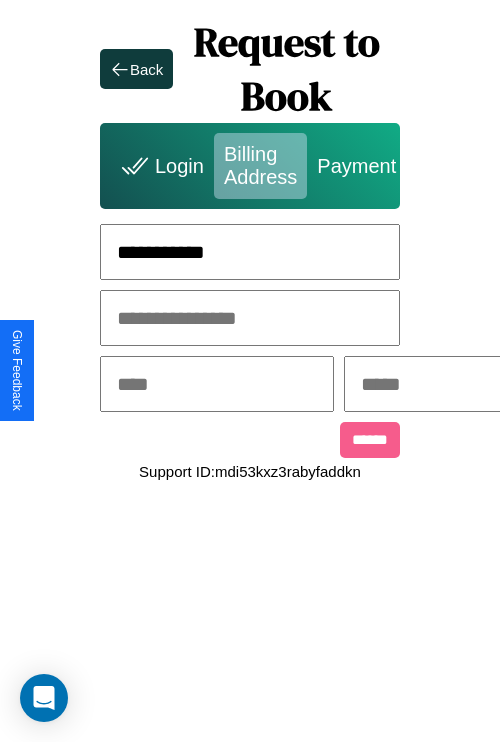 type on "**********" 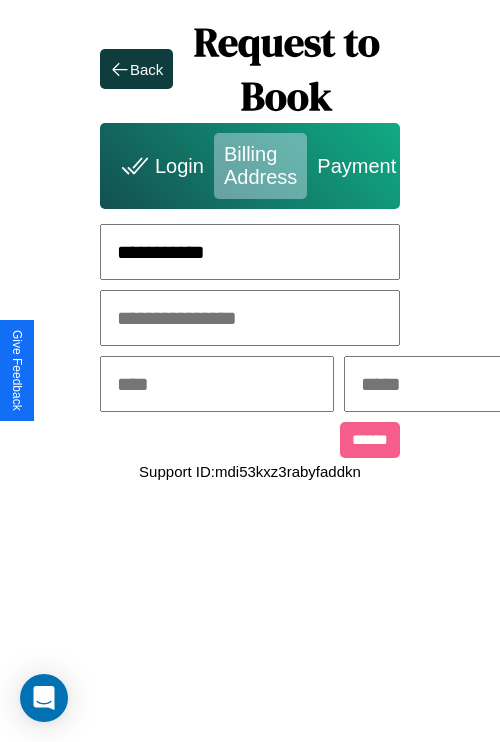 click at bounding box center [217, 384] 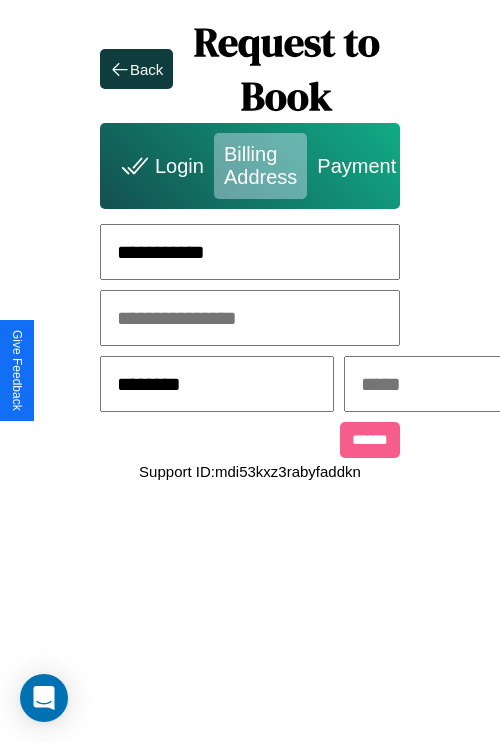 type on "********" 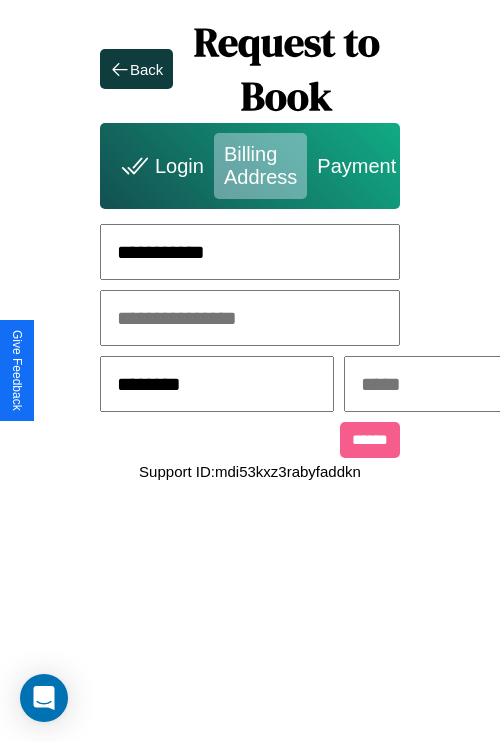 click at bounding box center [461, 384] 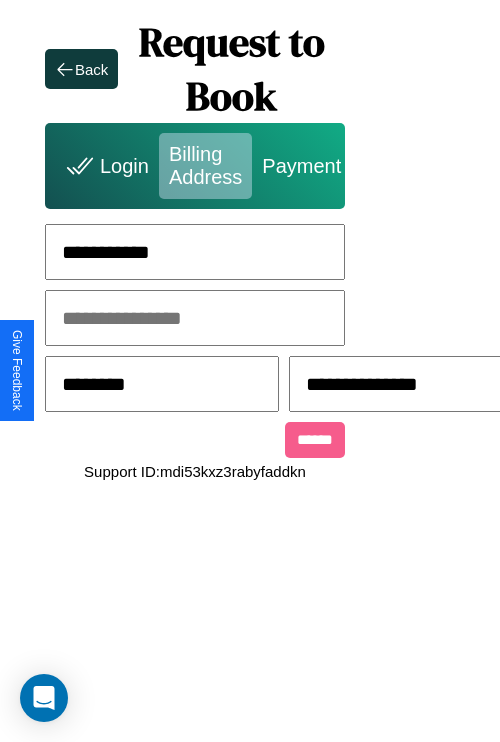 scroll, scrollTop: 0, scrollLeft: 517, axis: horizontal 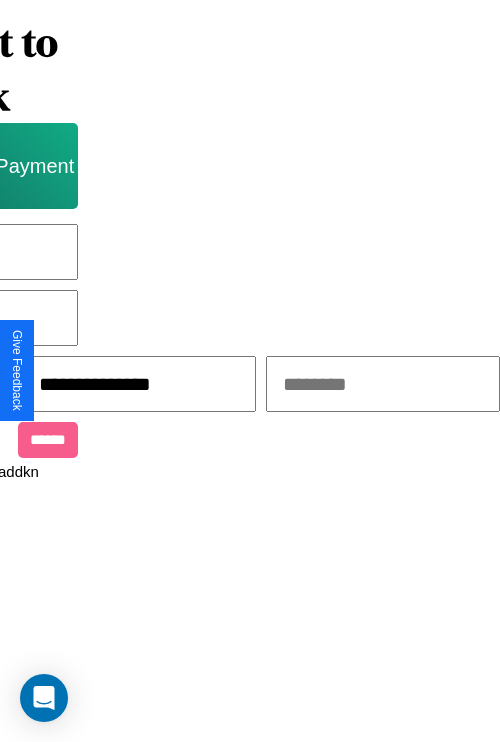 type on "**********" 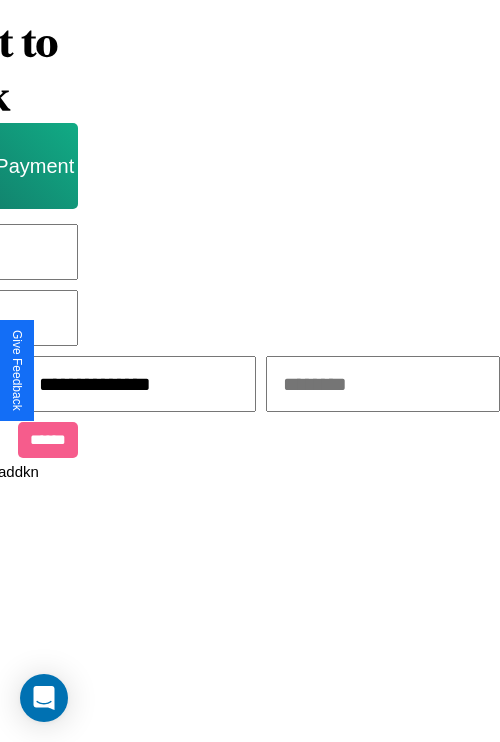 click at bounding box center [383, 384] 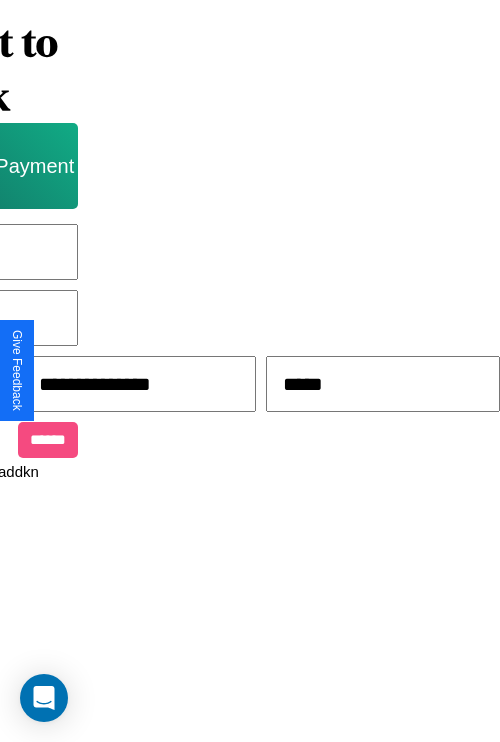 type on "*****" 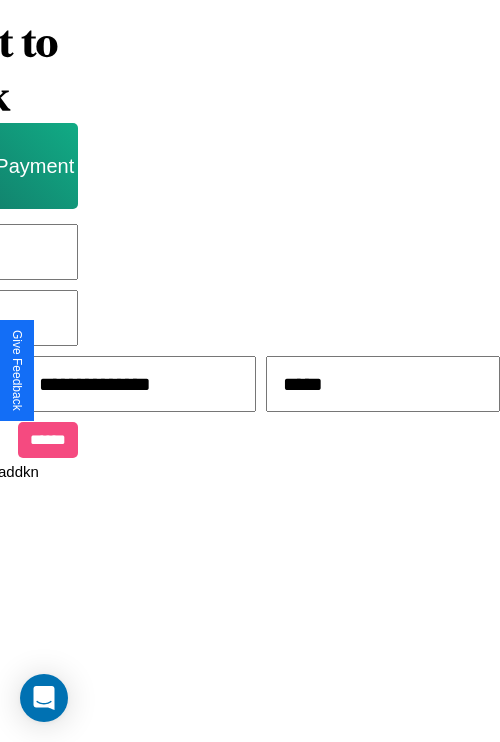click on "******" at bounding box center (48, 440) 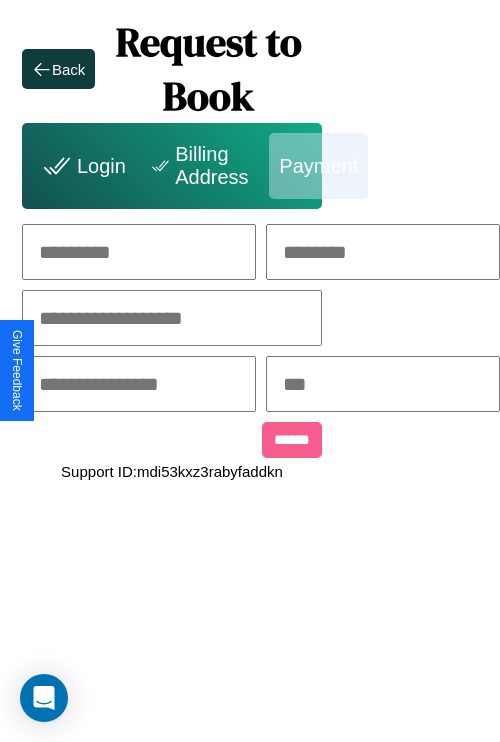 click at bounding box center (139, 252) 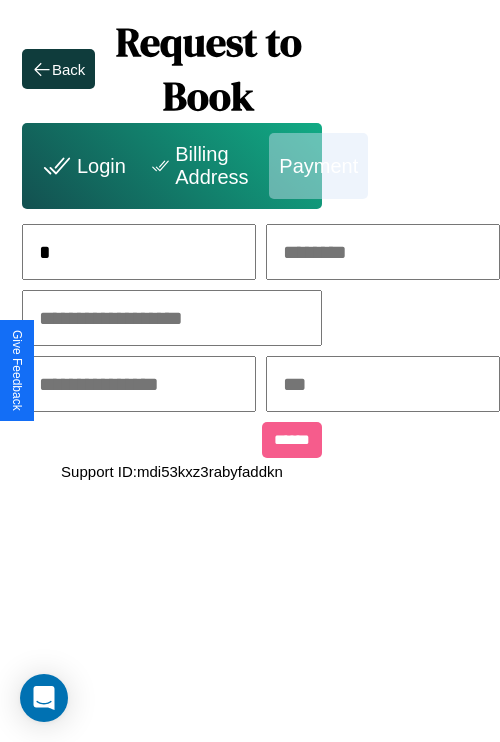 scroll, scrollTop: 0, scrollLeft: 130, axis: horizontal 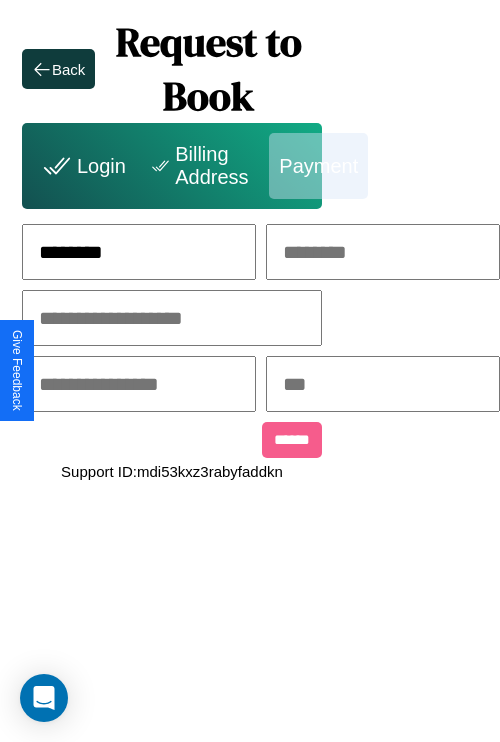 type on "********" 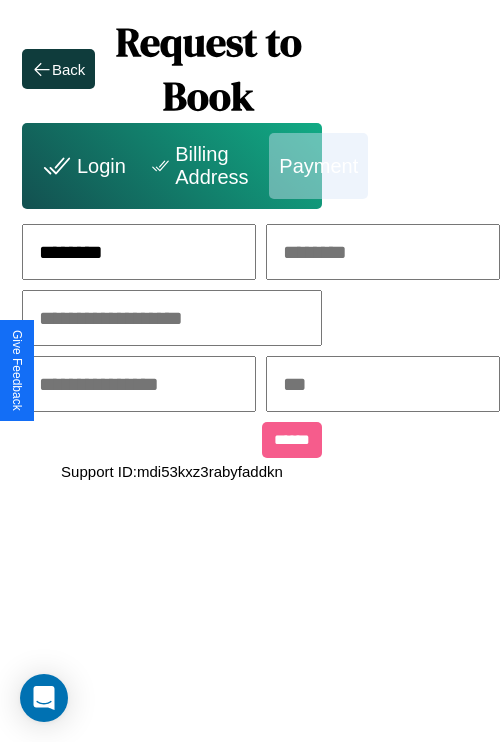 click at bounding box center (383, 252) 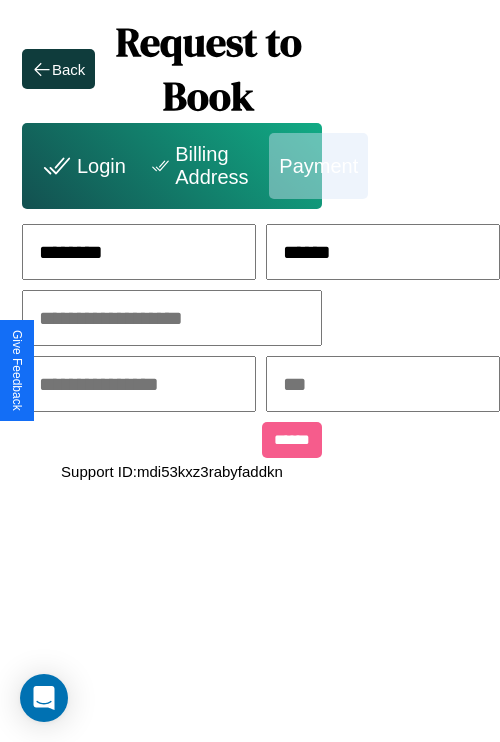 type on "******" 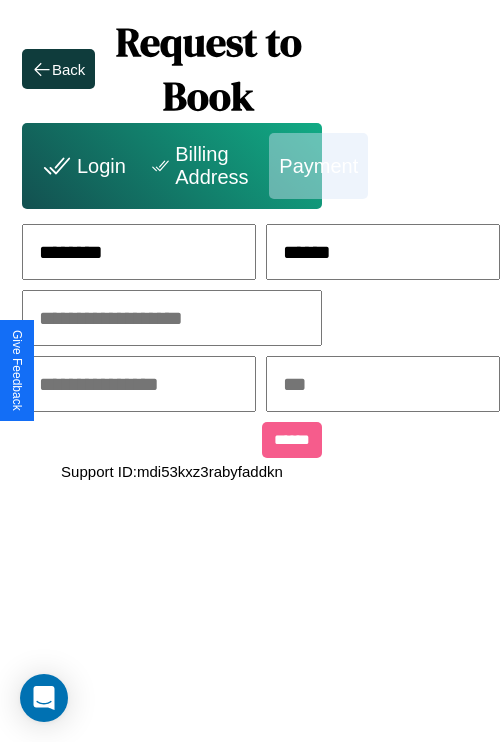 click at bounding box center [172, 318] 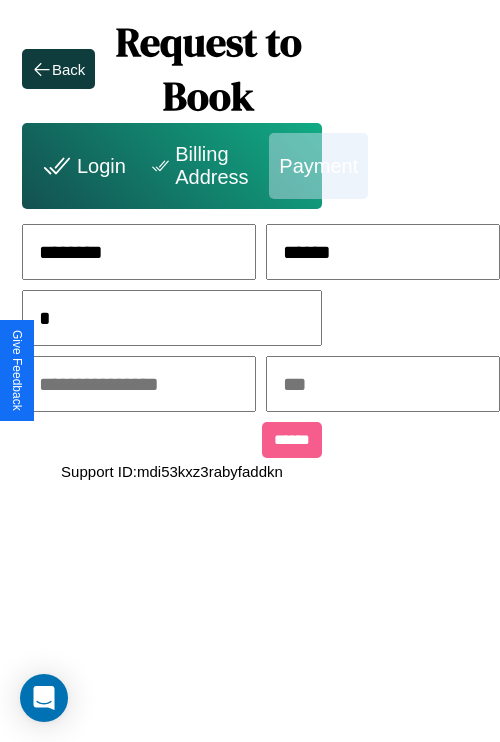 scroll, scrollTop: 0, scrollLeft: 128, axis: horizontal 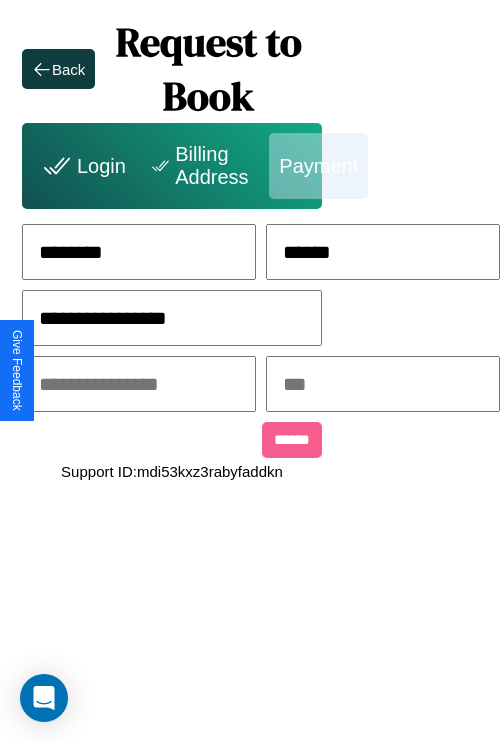 type on "**********" 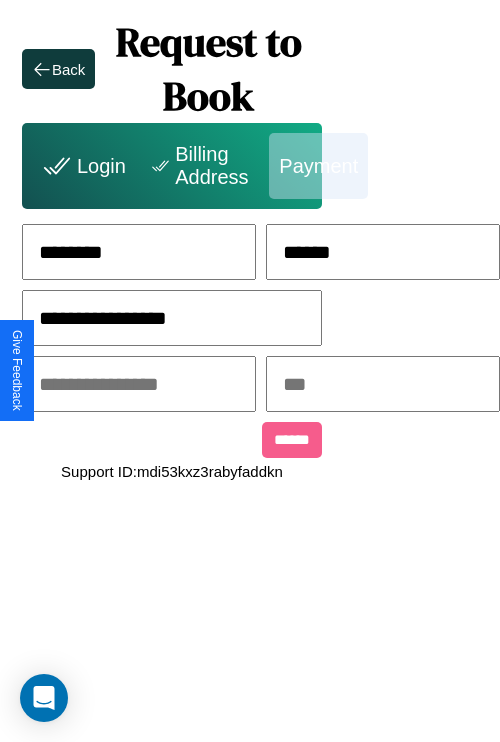 click at bounding box center [139, 384] 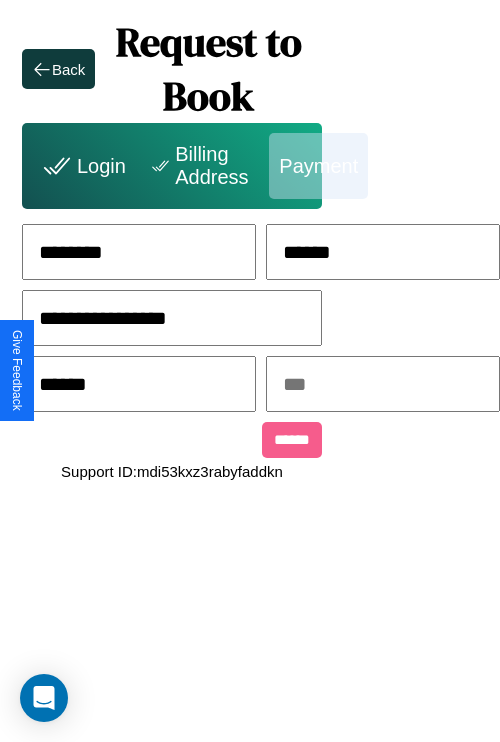 type on "******" 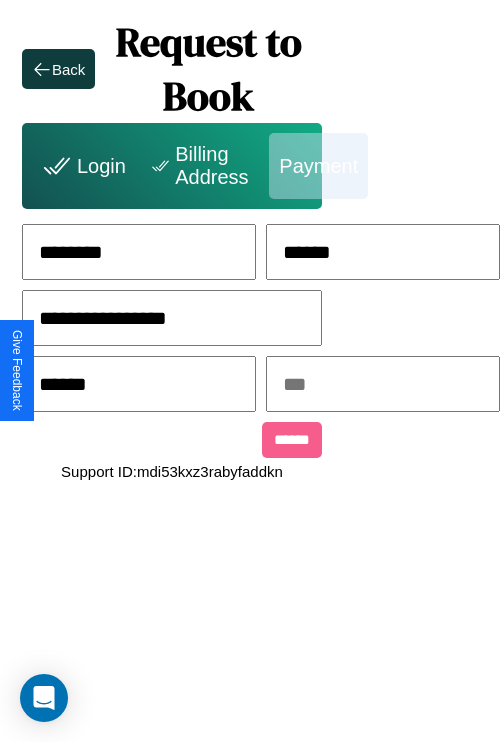 click at bounding box center [383, 384] 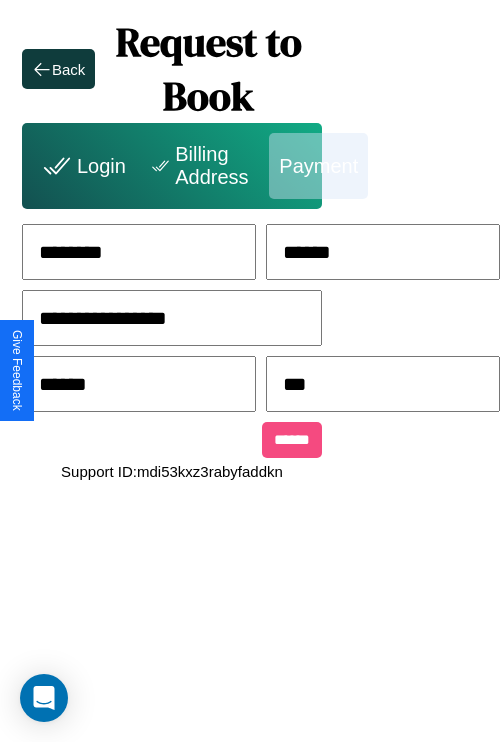 type on "***" 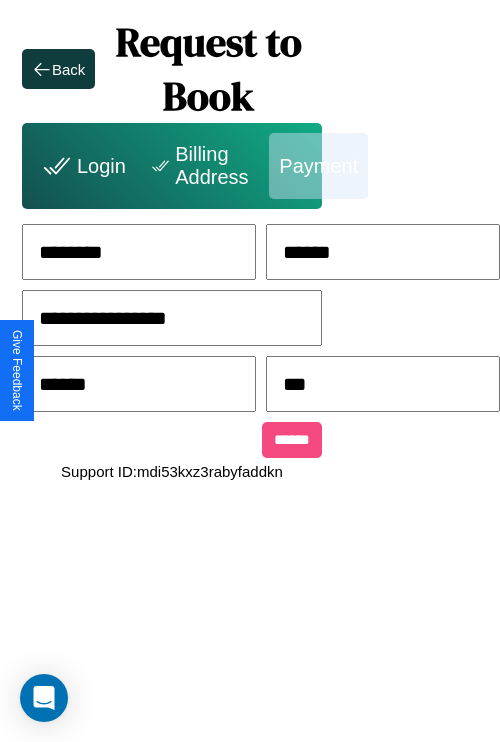 click on "******" at bounding box center (292, 440) 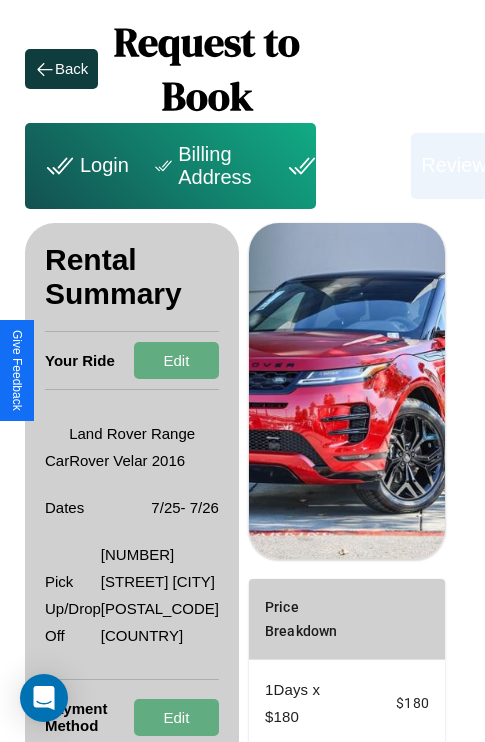 scroll, scrollTop: 409, scrollLeft: 72, axis: both 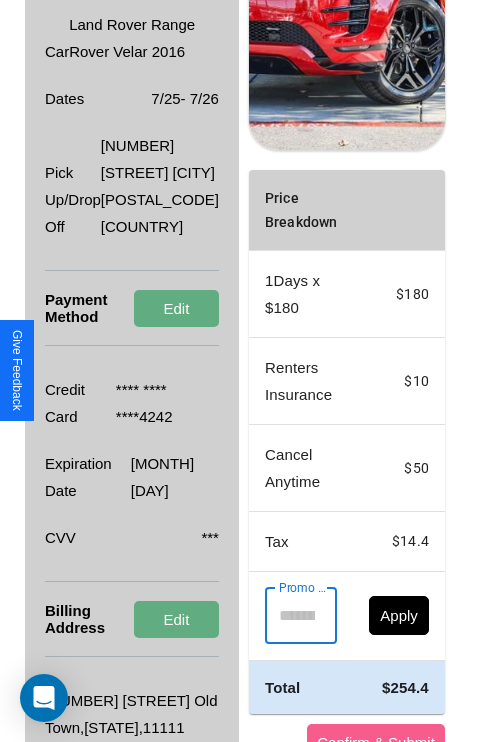 click on "Promo Code" at bounding box center [290, 616] 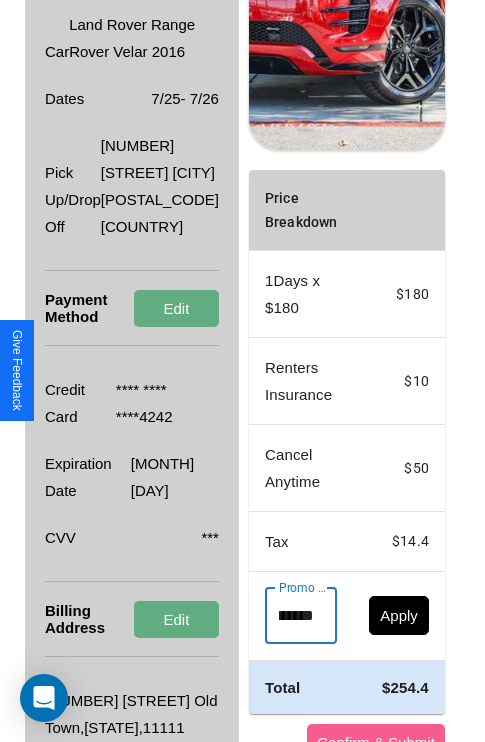 scroll, scrollTop: 0, scrollLeft: 50, axis: horizontal 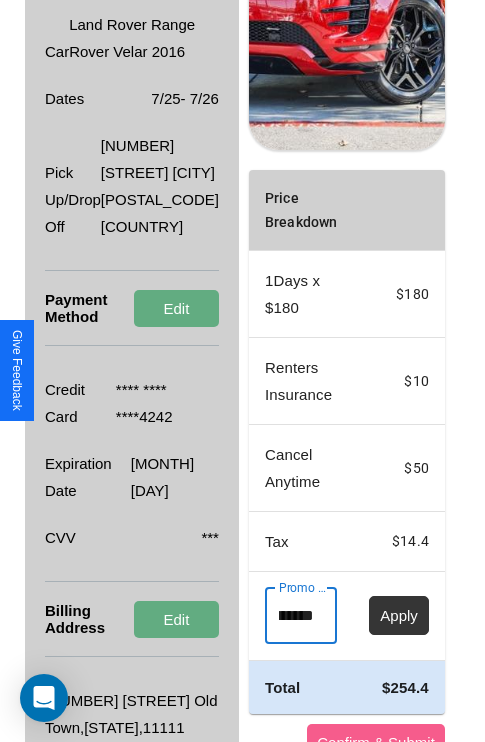 type on "********" 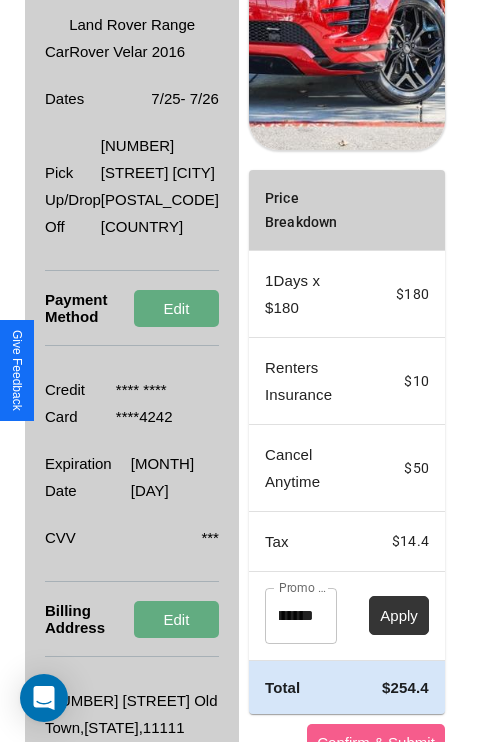 scroll, scrollTop: 0, scrollLeft: 0, axis: both 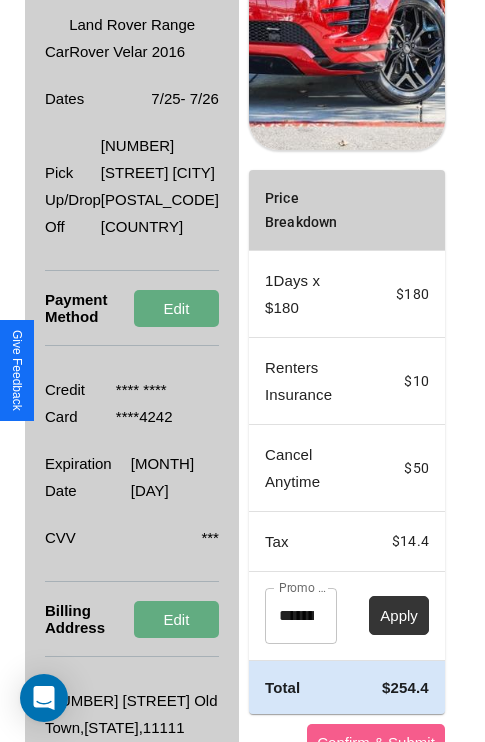 click on "Apply" at bounding box center (399, 615) 